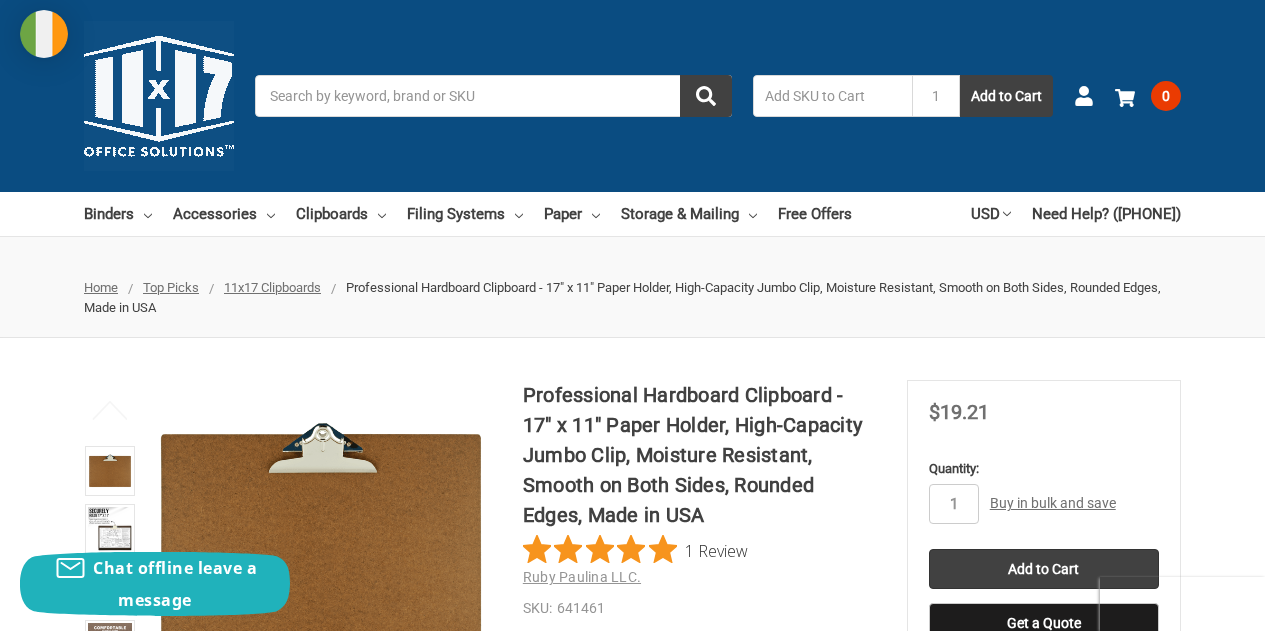 scroll, scrollTop: 0, scrollLeft: 0, axis: both 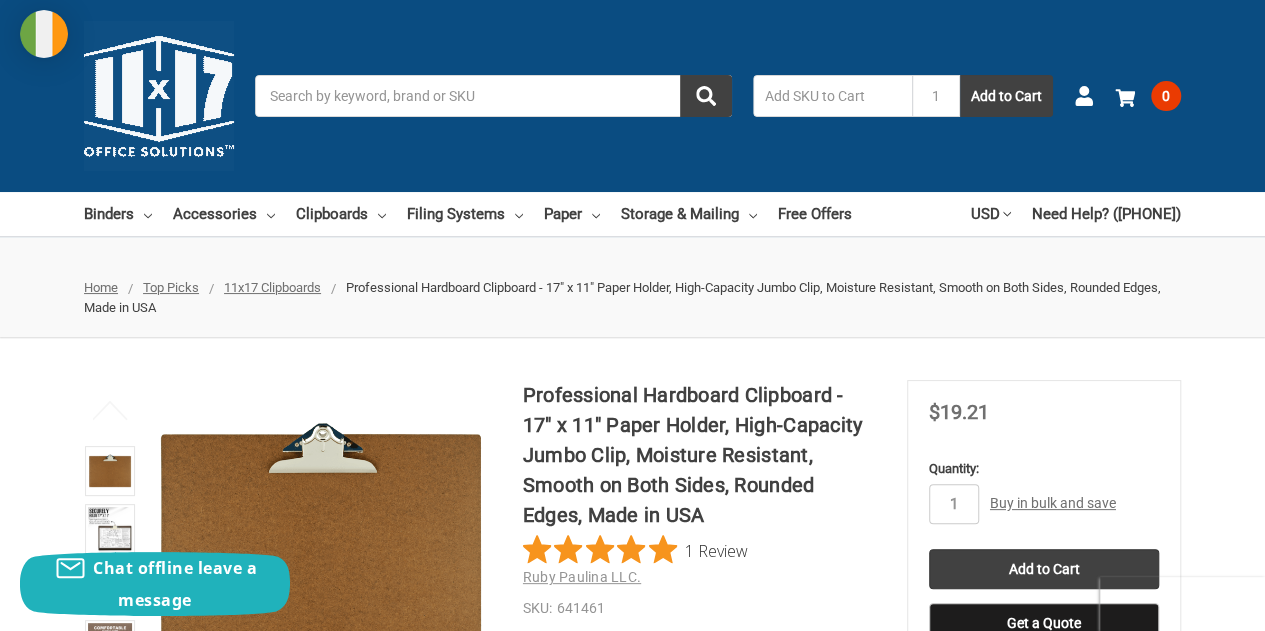 click on "Buy in bulk and save" at bounding box center [1053, 503] 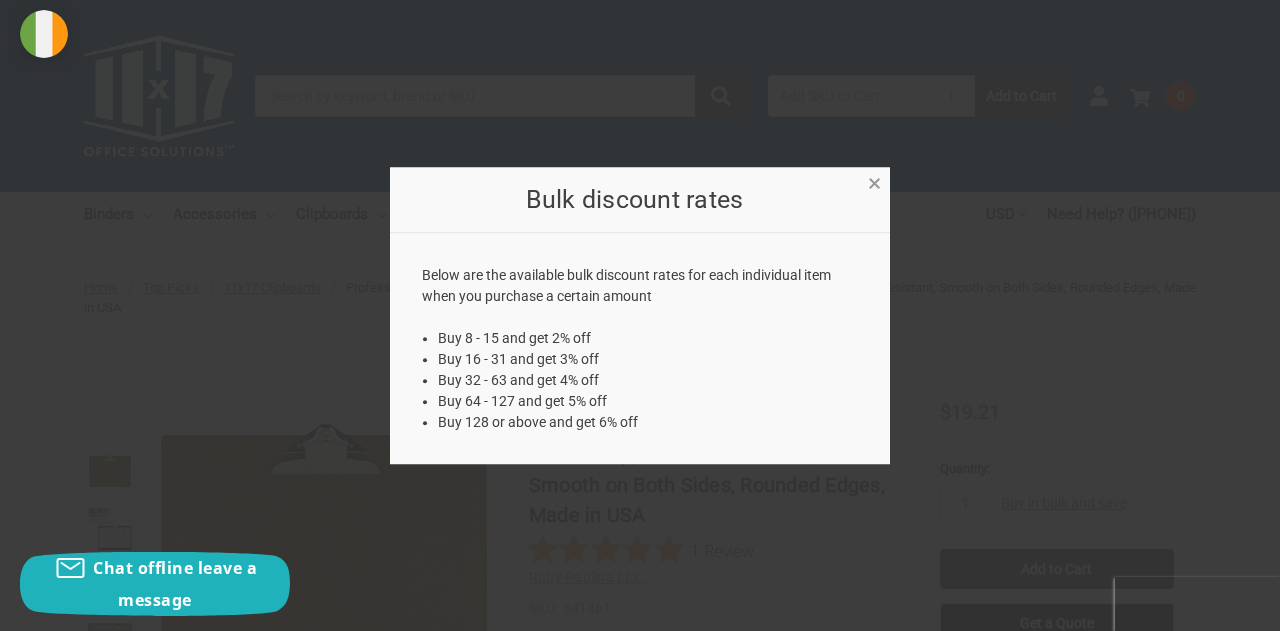 click on "×" at bounding box center [874, 184] 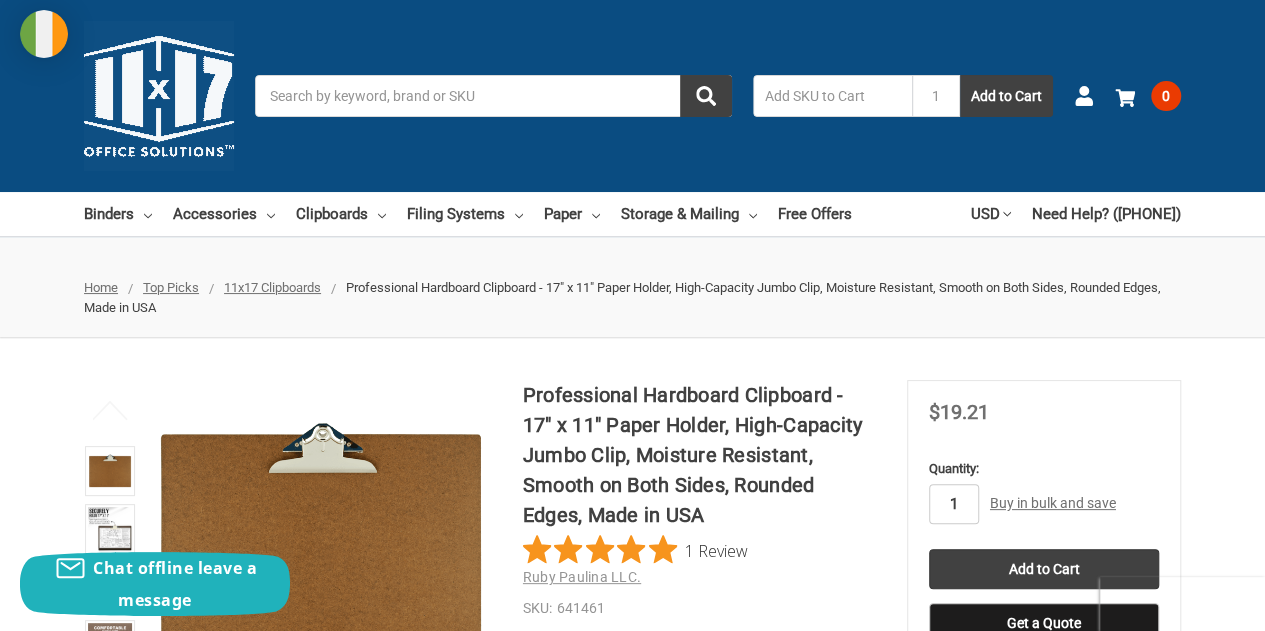 click on "1" at bounding box center (954, 504) 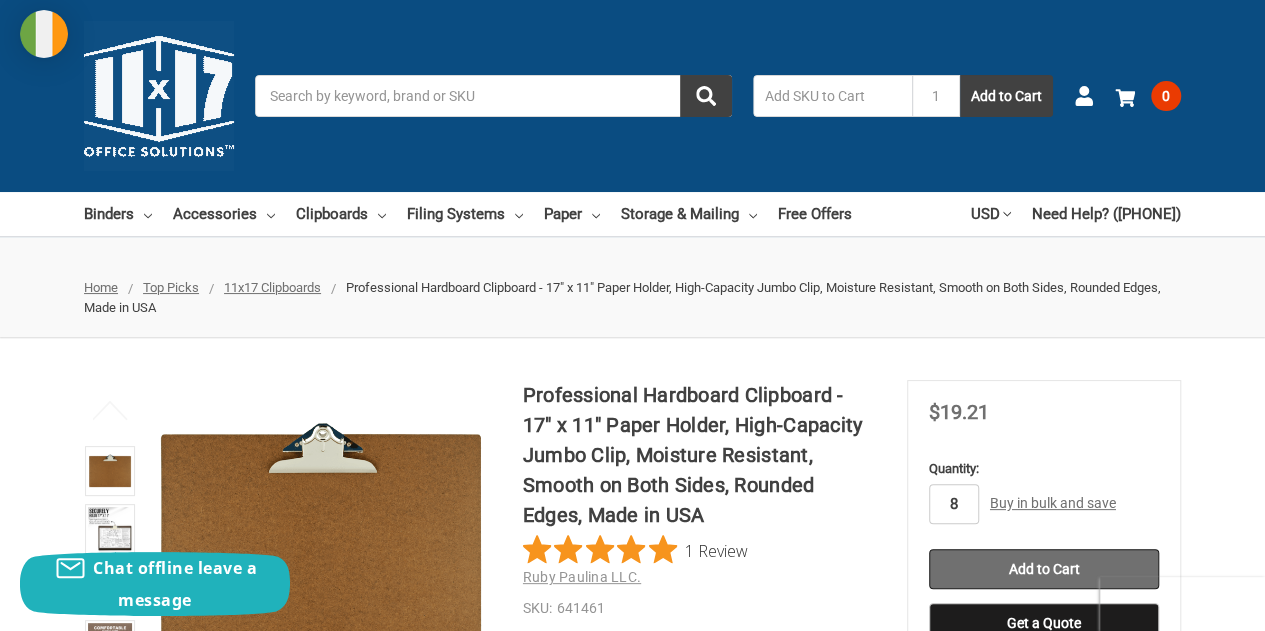type on "8" 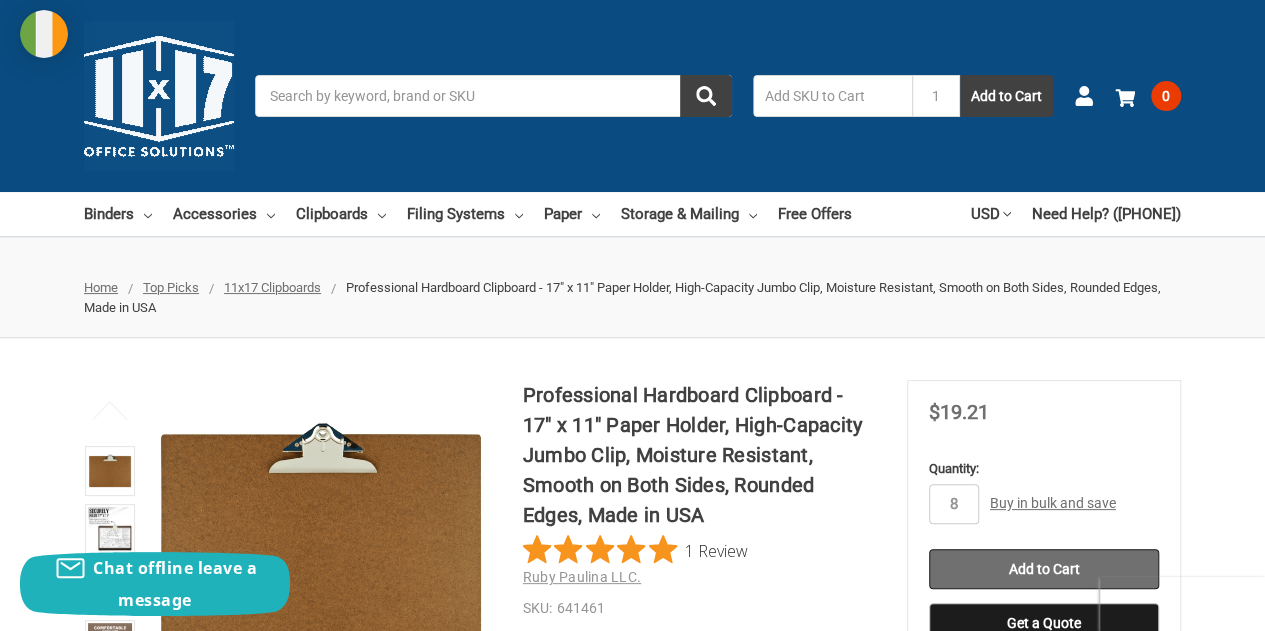 click on "Add to Cart" at bounding box center [1044, 569] 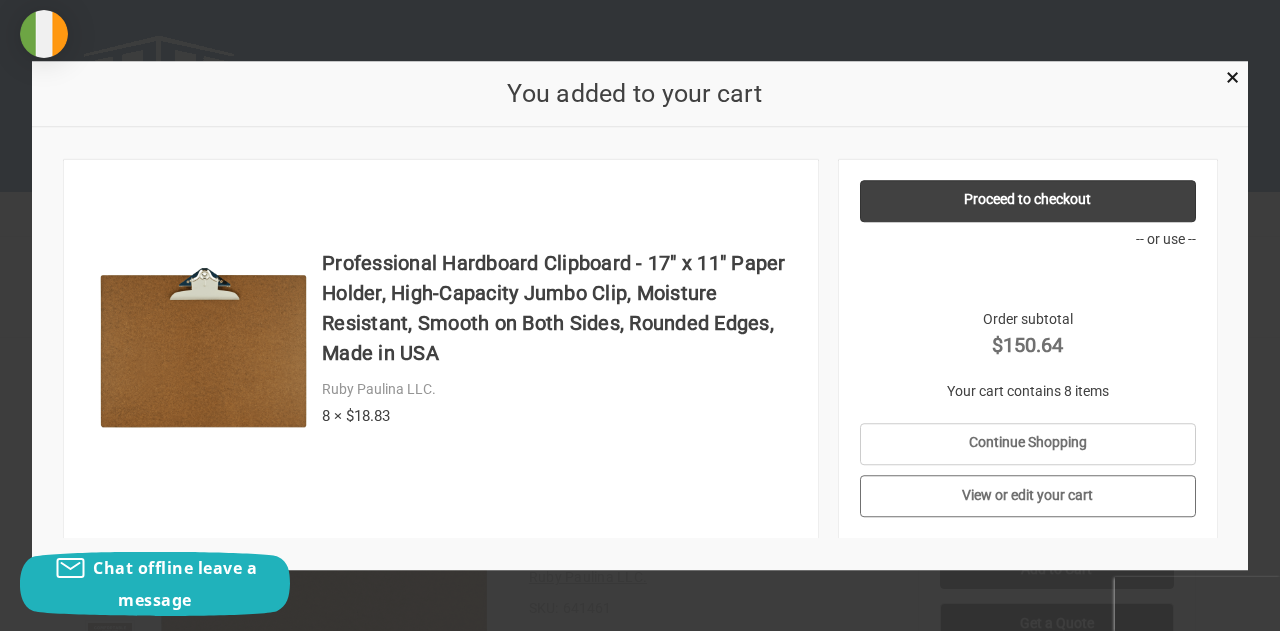 click on "View or edit your cart" at bounding box center [1027, 497] 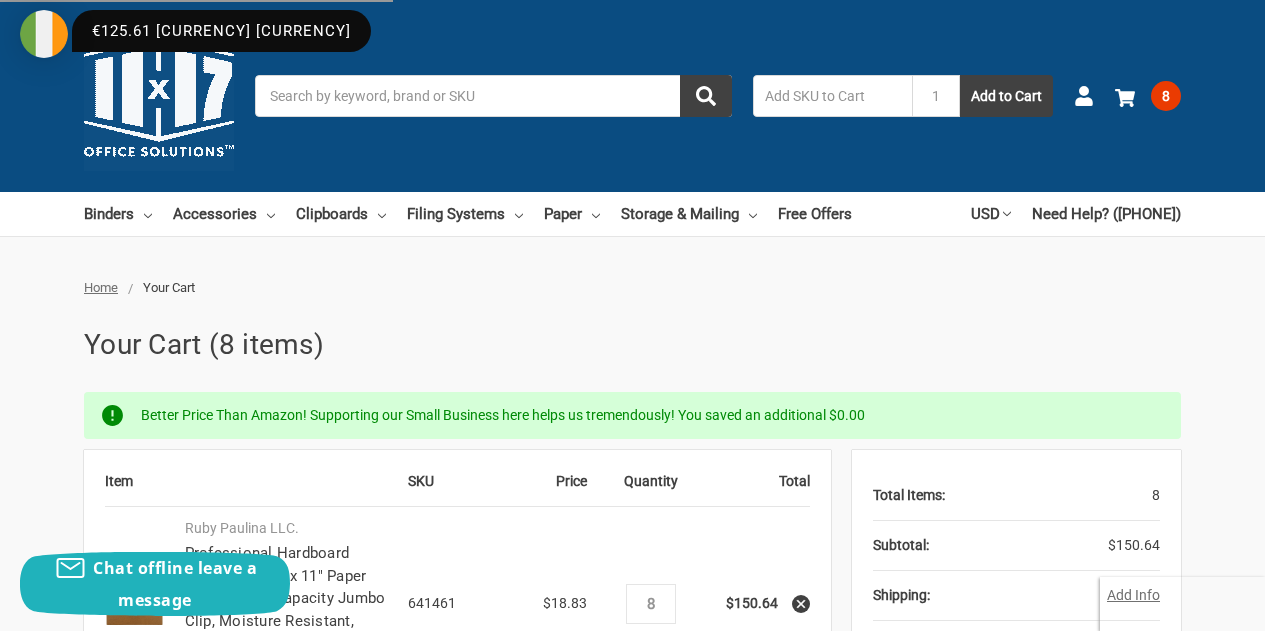 scroll, scrollTop: 0, scrollLeft: 0, axis: both 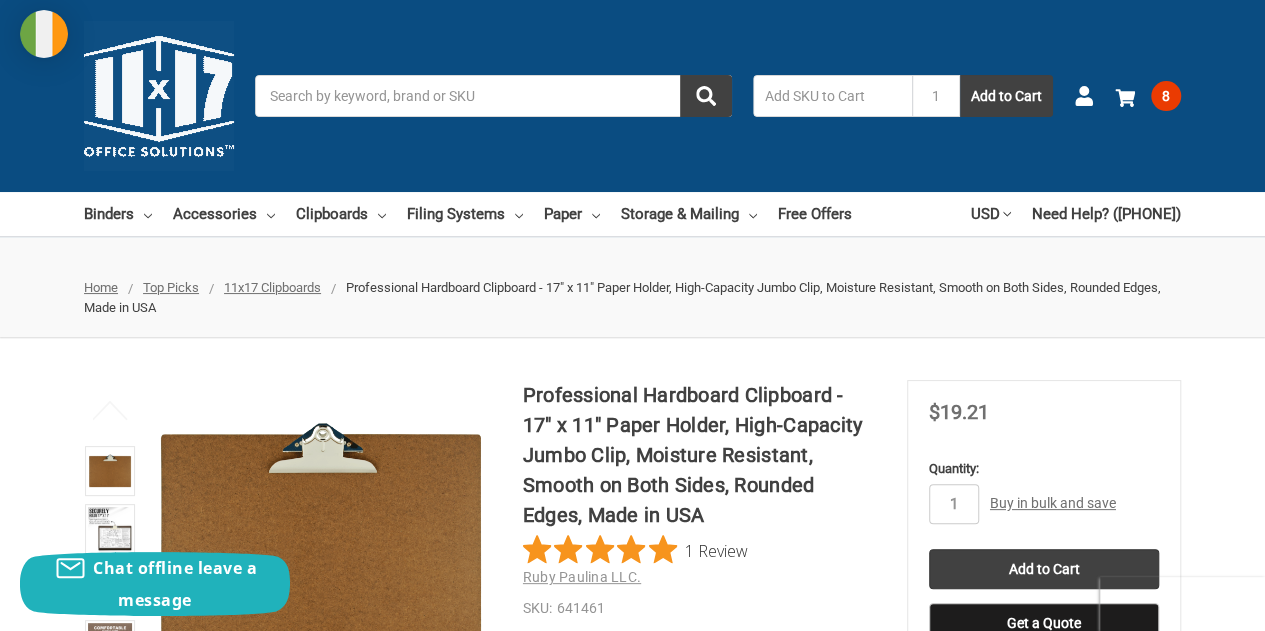 click on "Buy in bulk and save" at bounding box center [1053, 503] 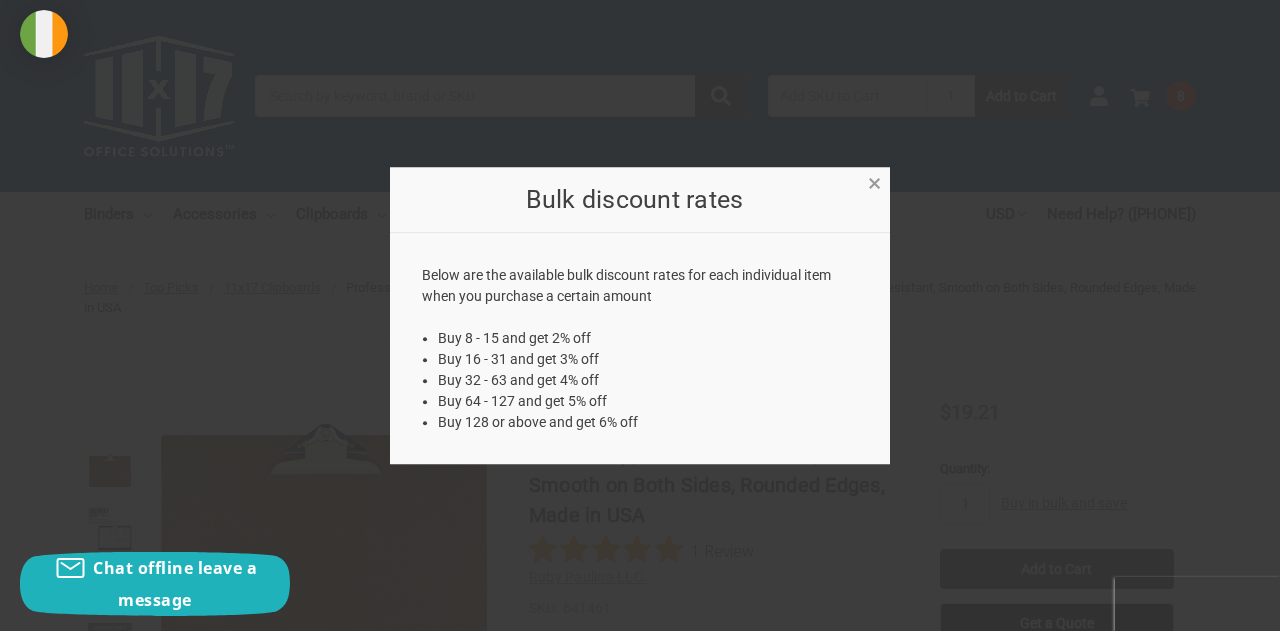 click on "×" at bounding box center (874, 184) 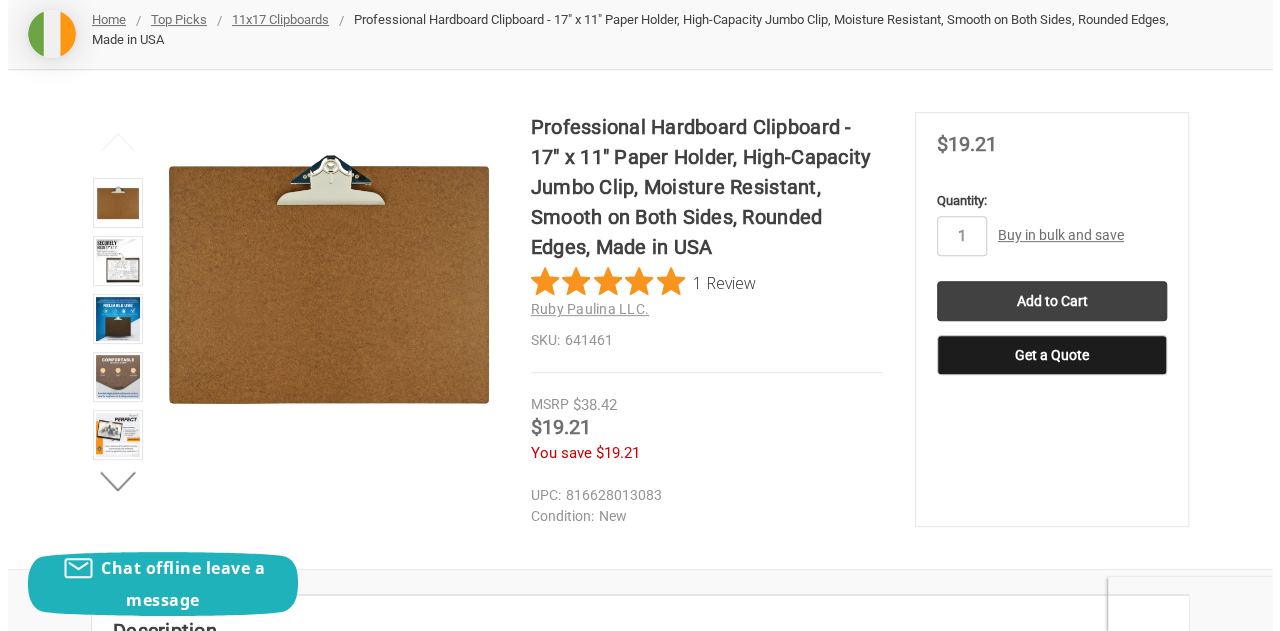scroll, scrollTop: 273, scrollLeft: 0, axis: vertical 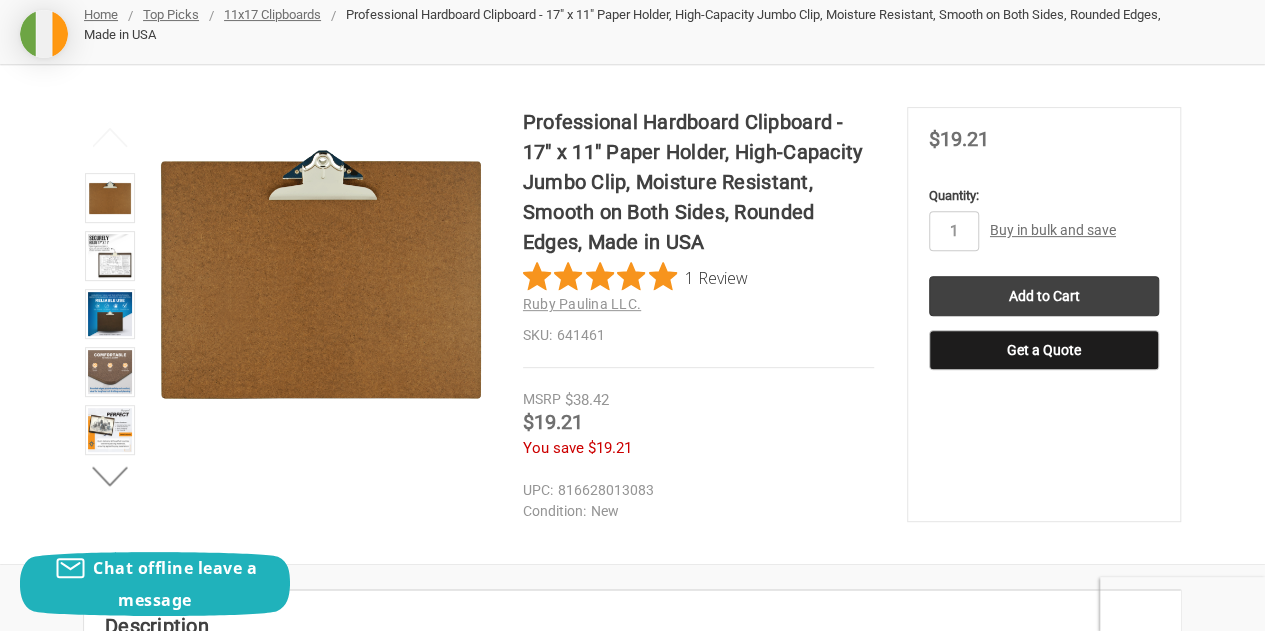 click on "Buy in bulk and save" at bounding box center (1053, 230) 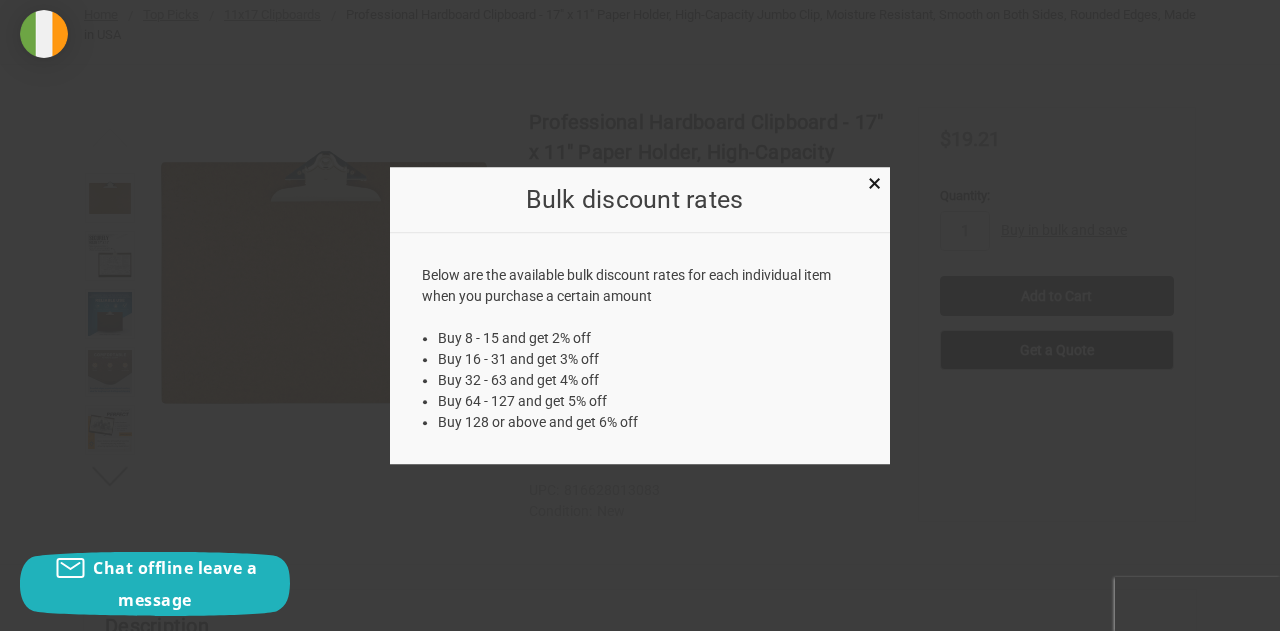 click on "Buy 8 - 15
and get 2% off" at bounding box center (648, 338) 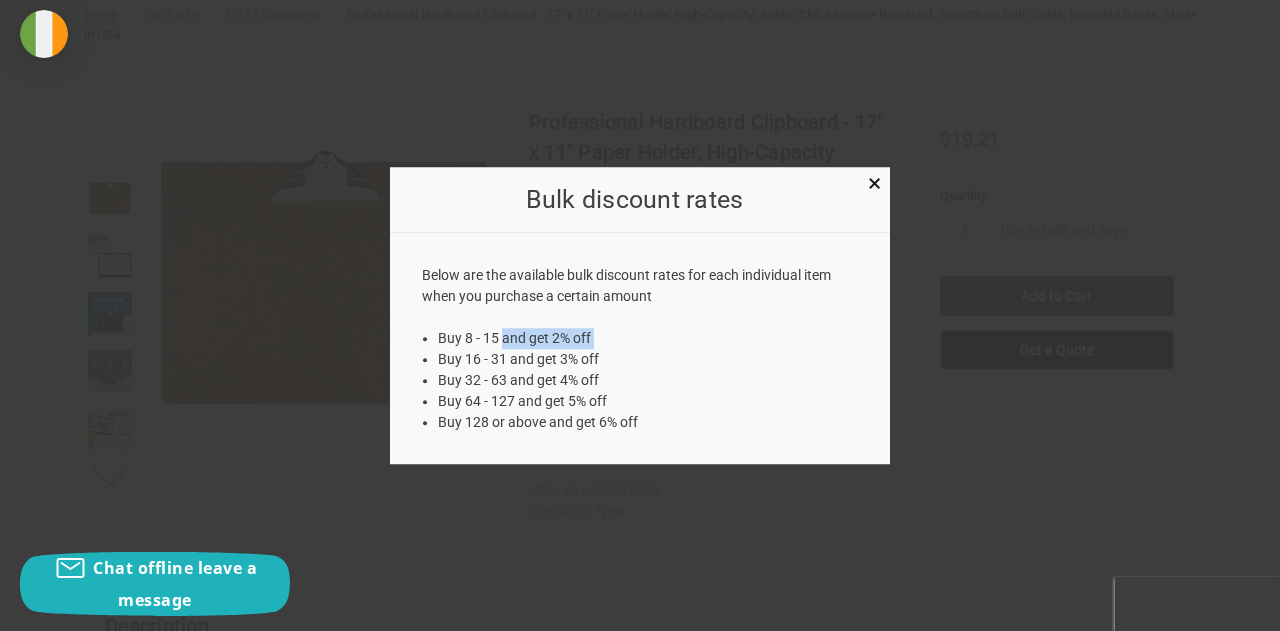 click on "Buy 8 - 15
and get 2% off" at bounding box center (648, 338) 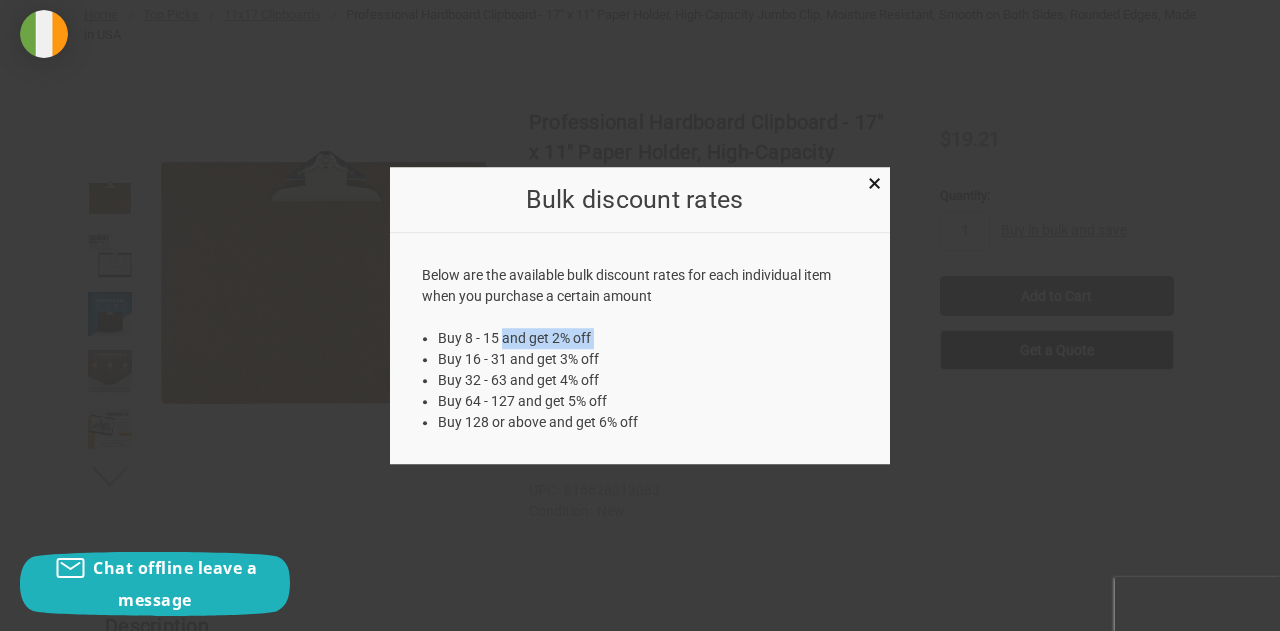 drag, startPoint x: 414, startPoint y: 271, endPoint x: 670, endPoint y: 418, distance: 295.2033 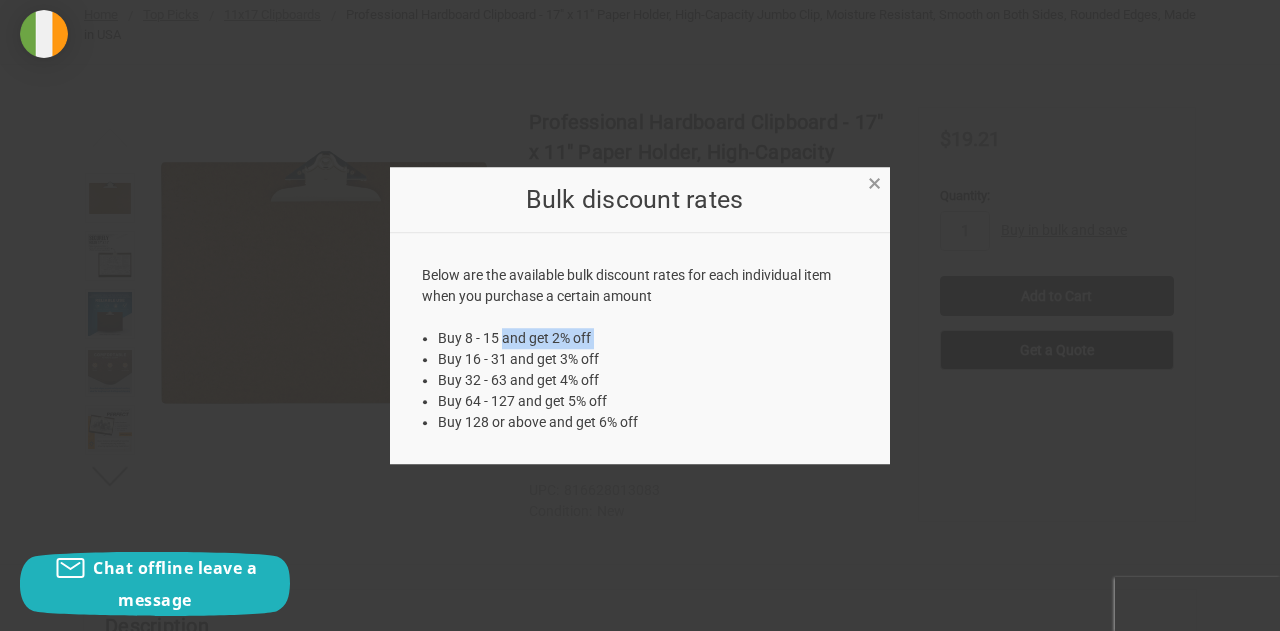 click on "×" at bounding box center (874, 184) 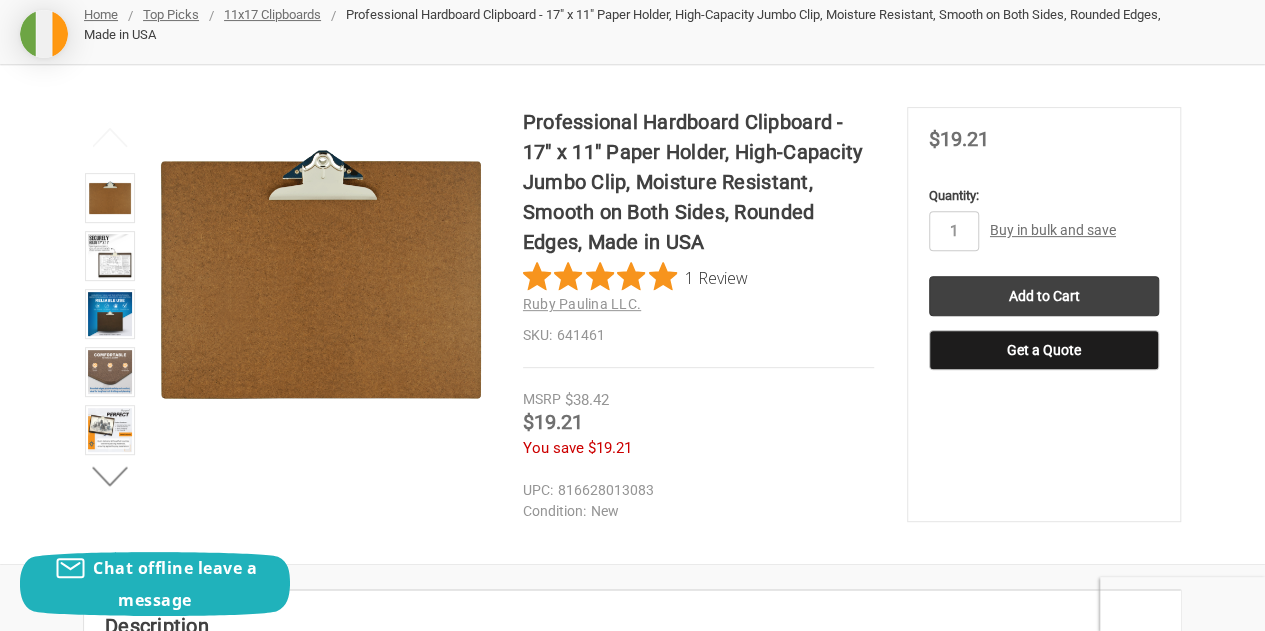 click on "Buy in bulk and save" at bounding box center (1053, 230) 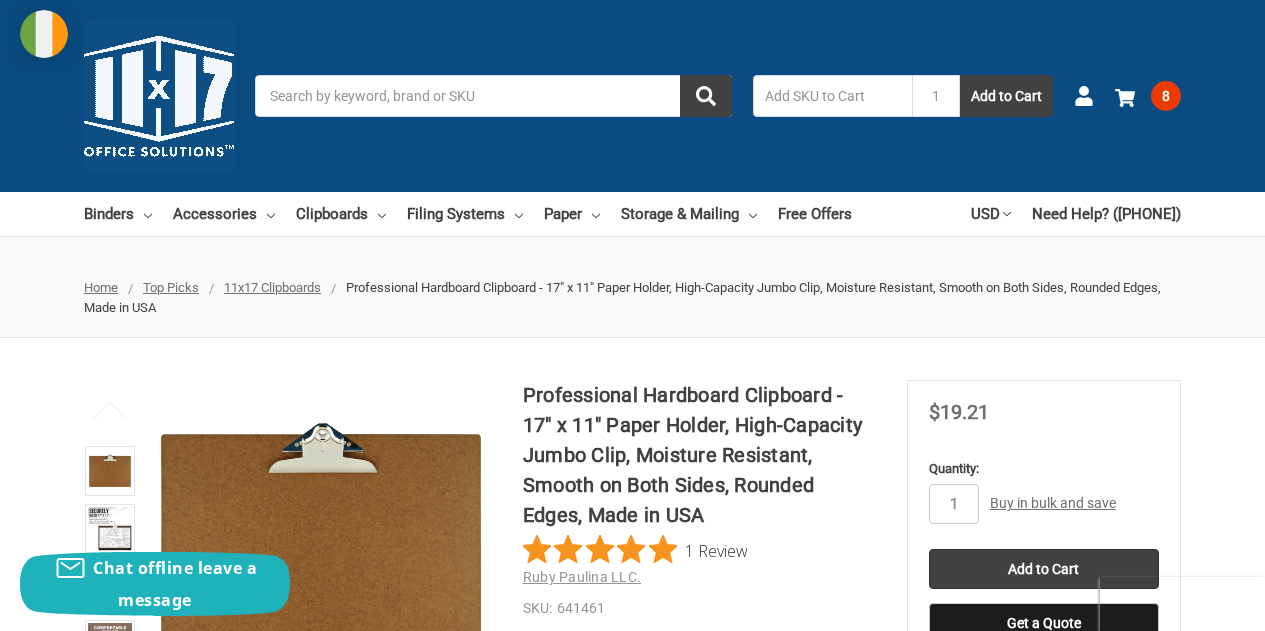 scroll, scrollTop: 0, scrollLeft: 0, axis: both 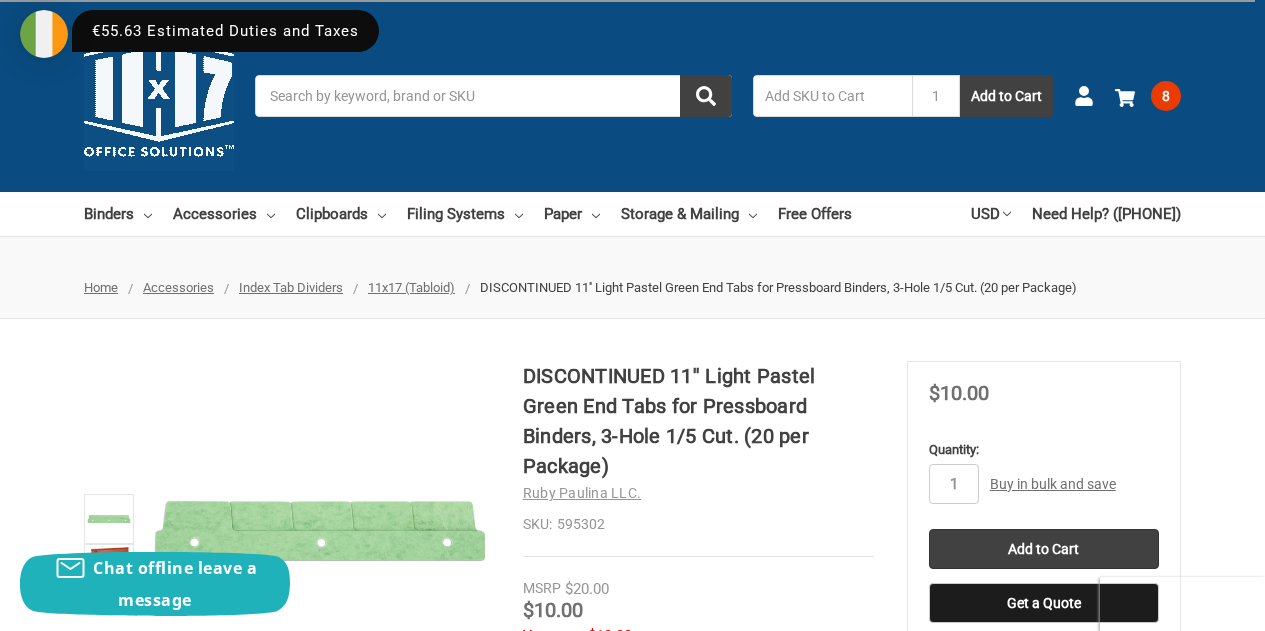 click on "Buy in bulk and save" at bounding box center [1053, 484] 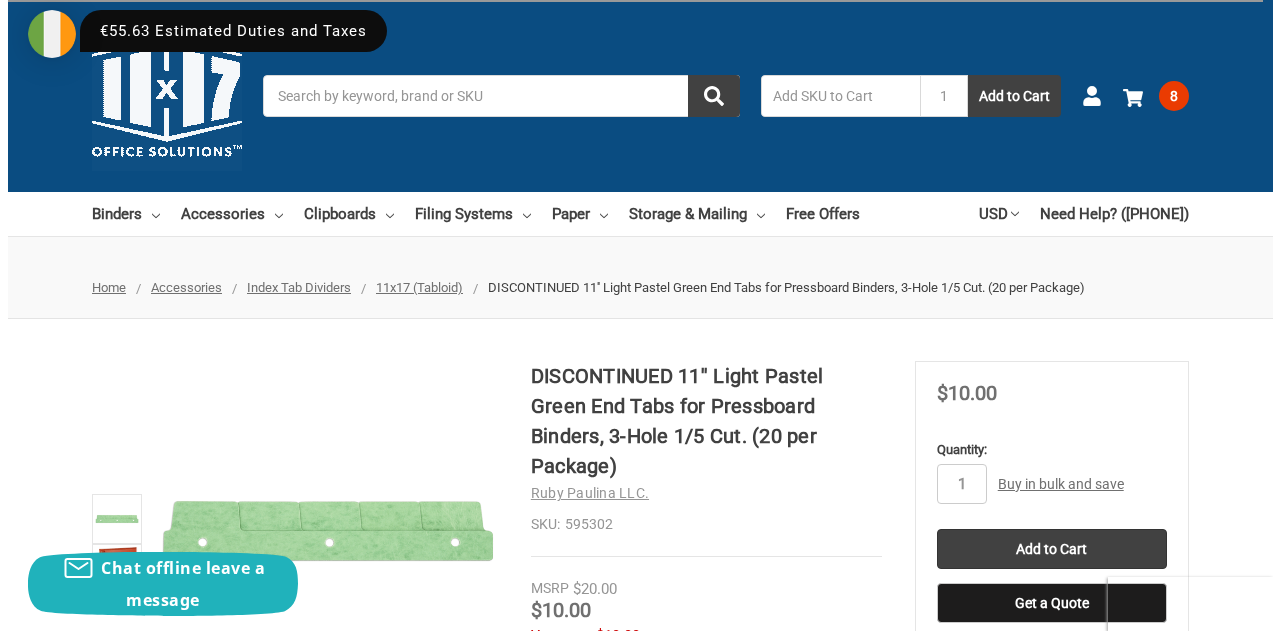 scroll, scrollTop: 225, scrollLeft: 0, axis: vertical 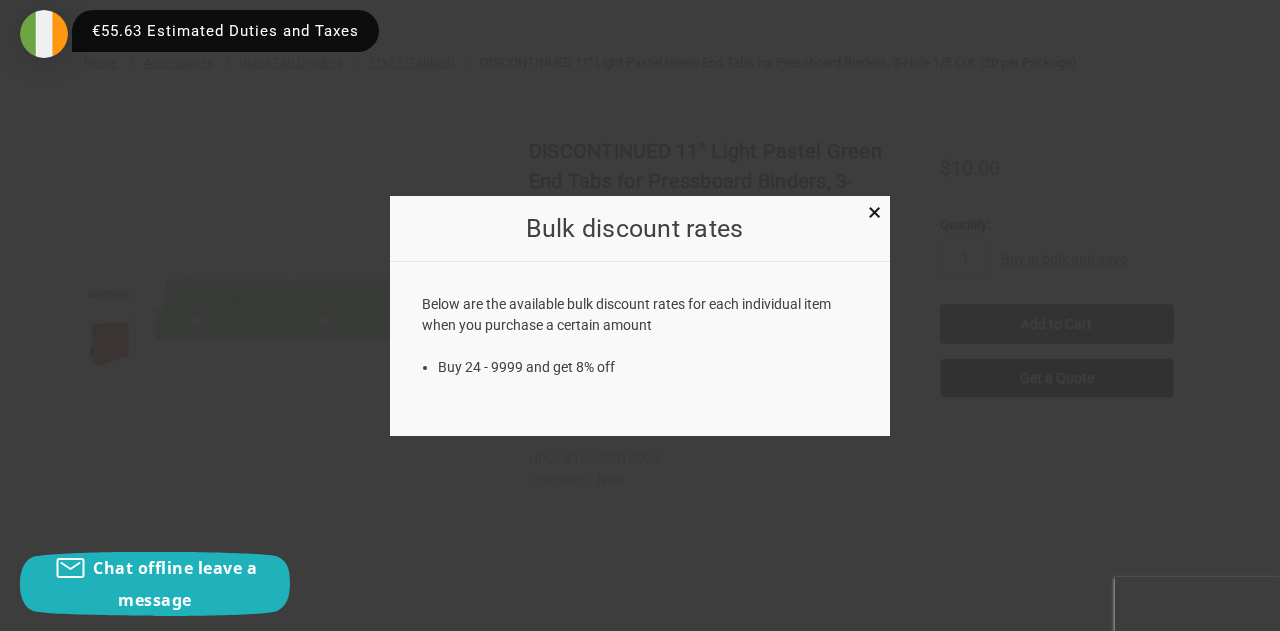 click on "Buy 24 - 9999
and get 8% off" at bounding box center (648, 367) 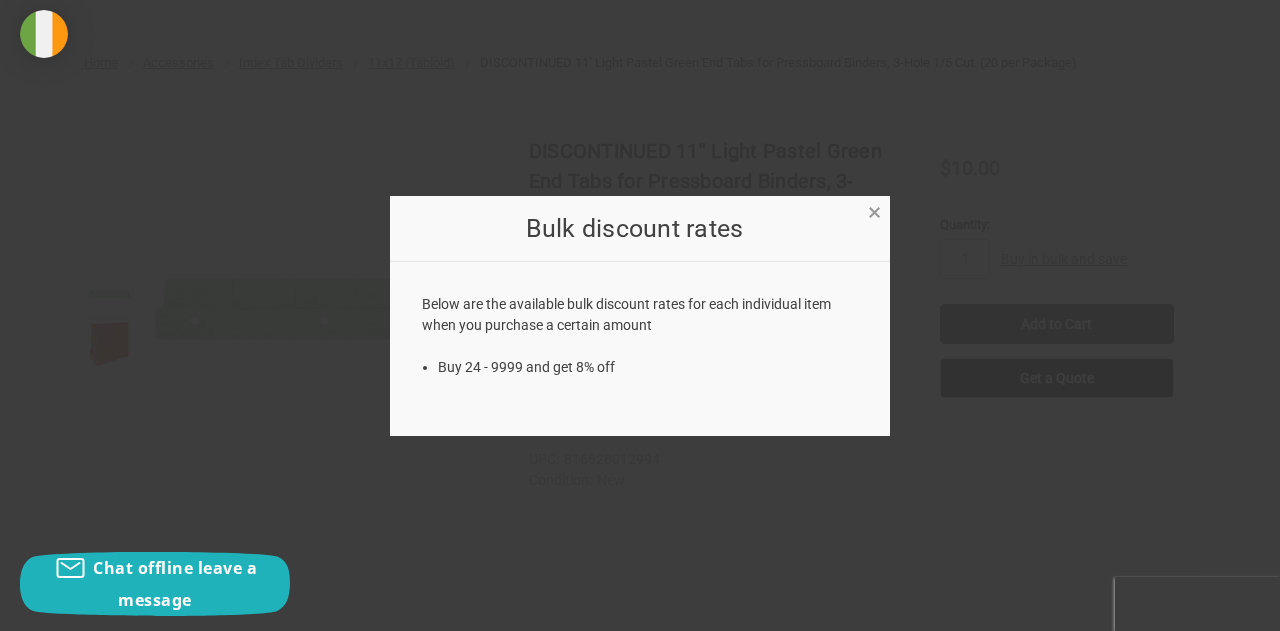 click on "×" at bounding box center [874, 212] 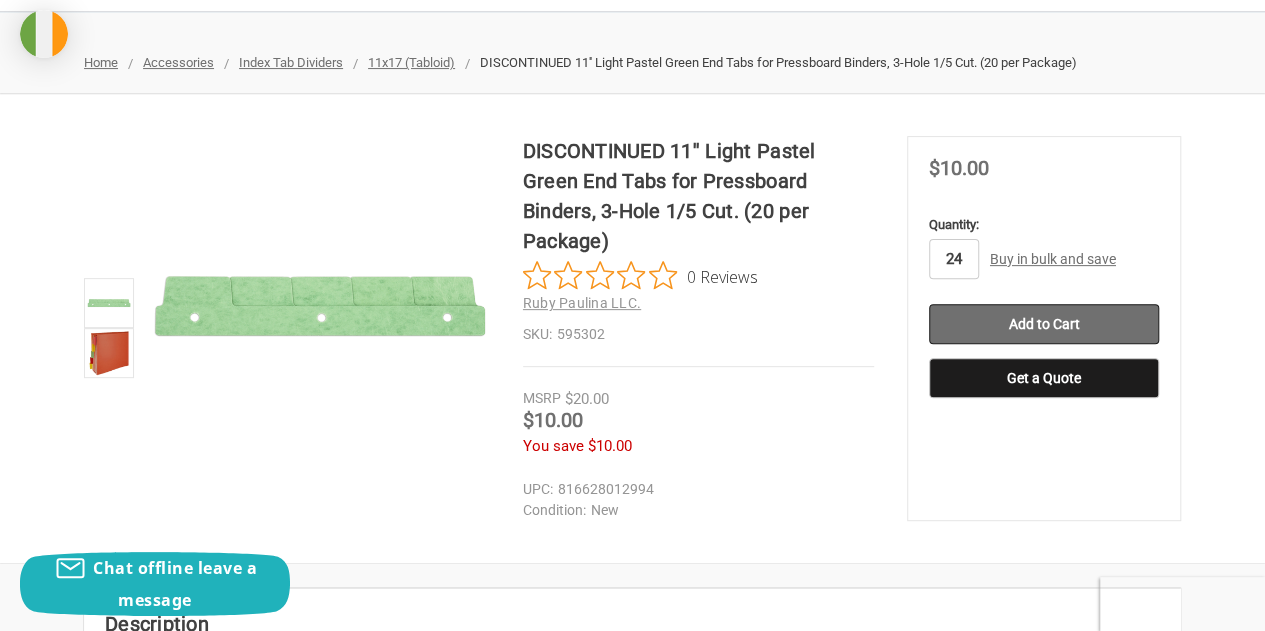 type on "24" 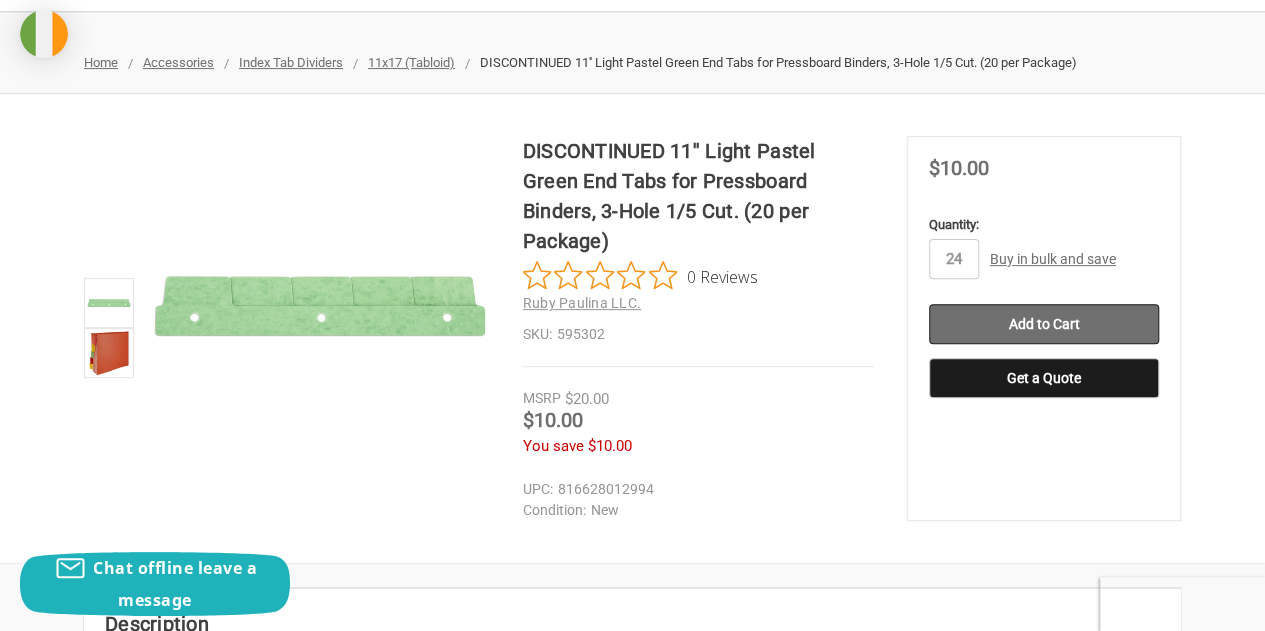click on "Add to Cart" at bounding box center [1044, 324] 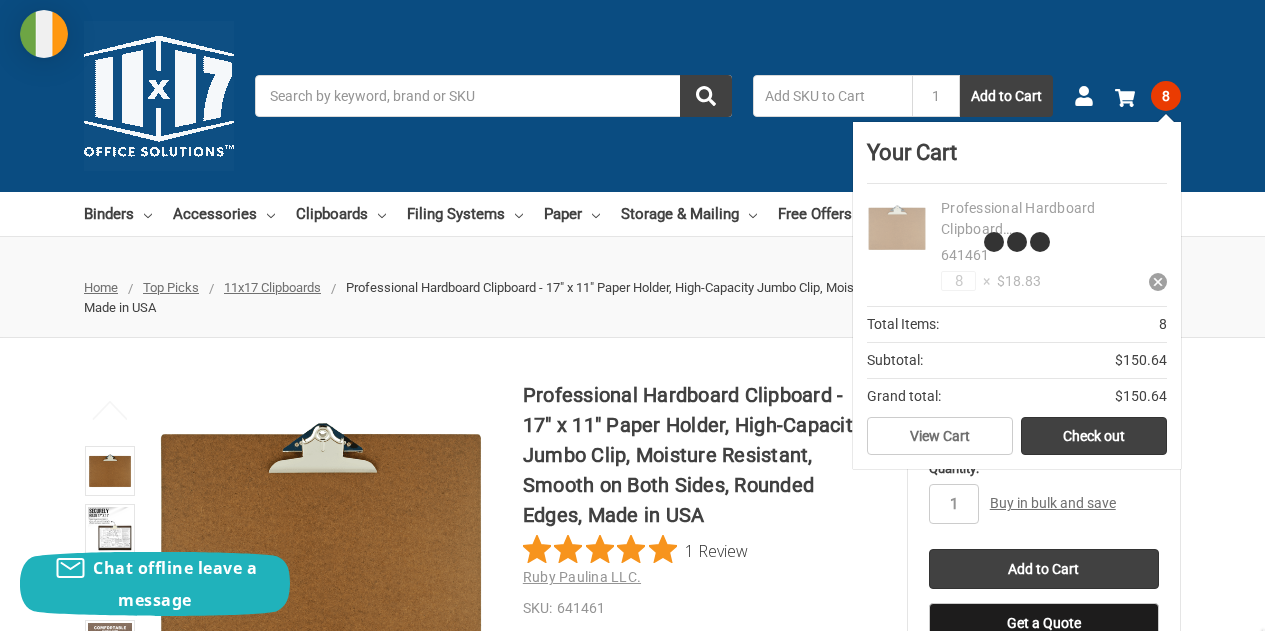scroll, scrollTop: 0, scrollLeft: 0, axis: both 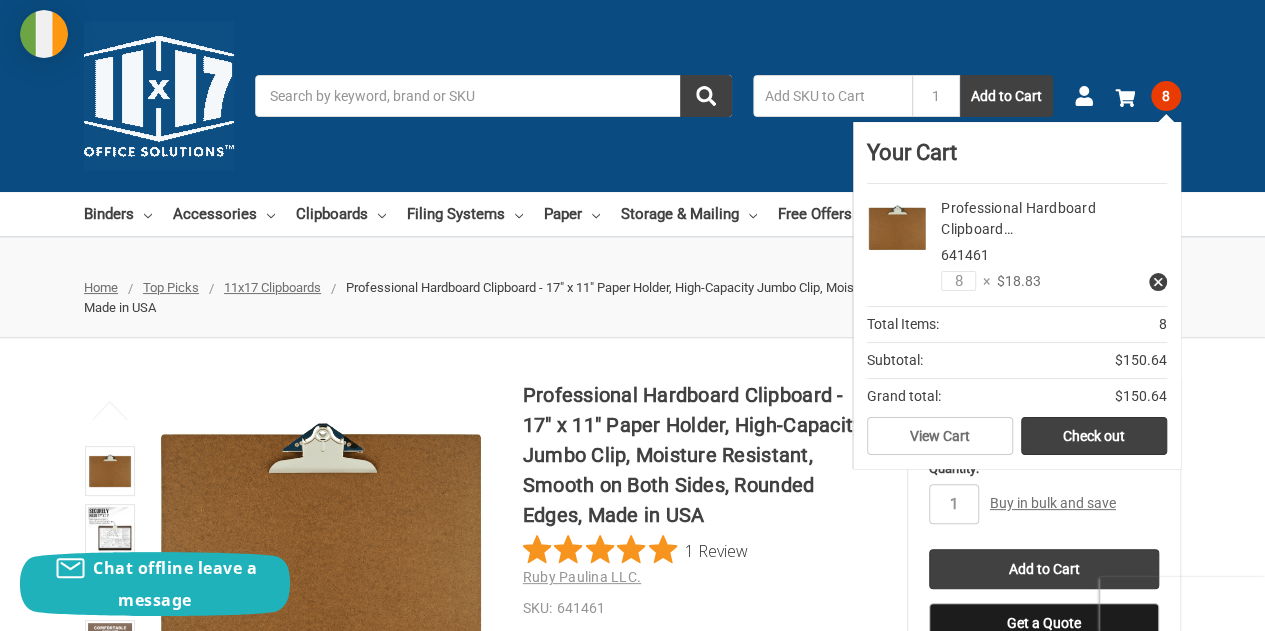 click on "Check out" at bounding box center [1094, 436] 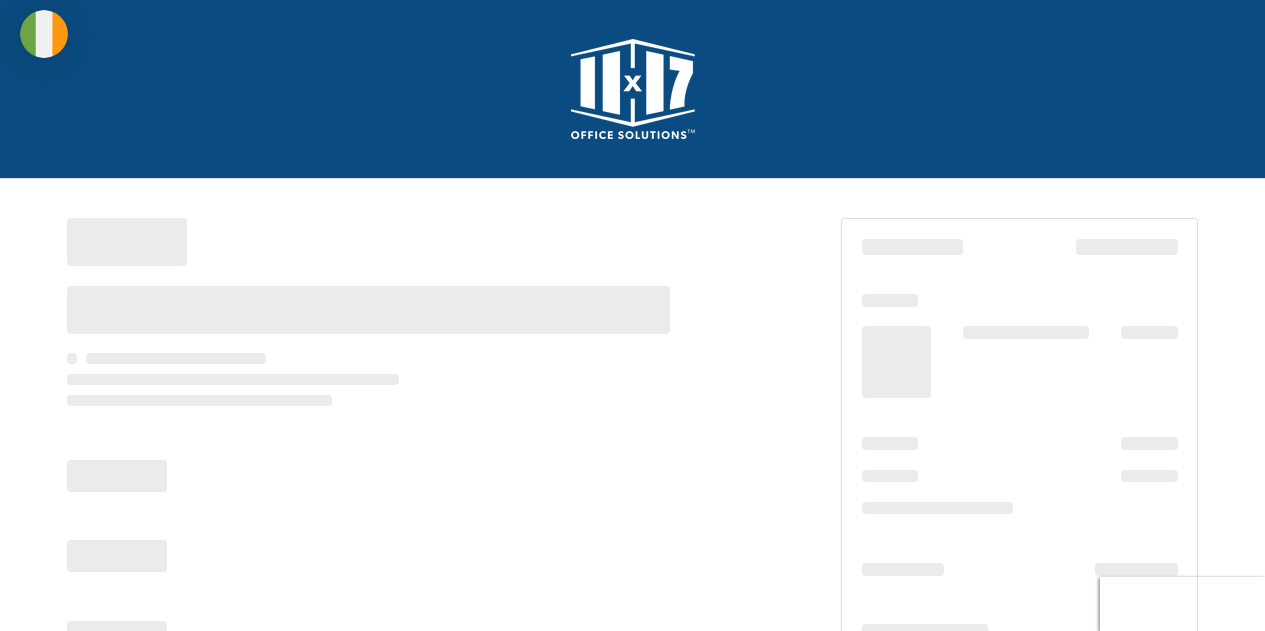 scroll, scrollTop: 0, scrollLeft: 0, axis: both 